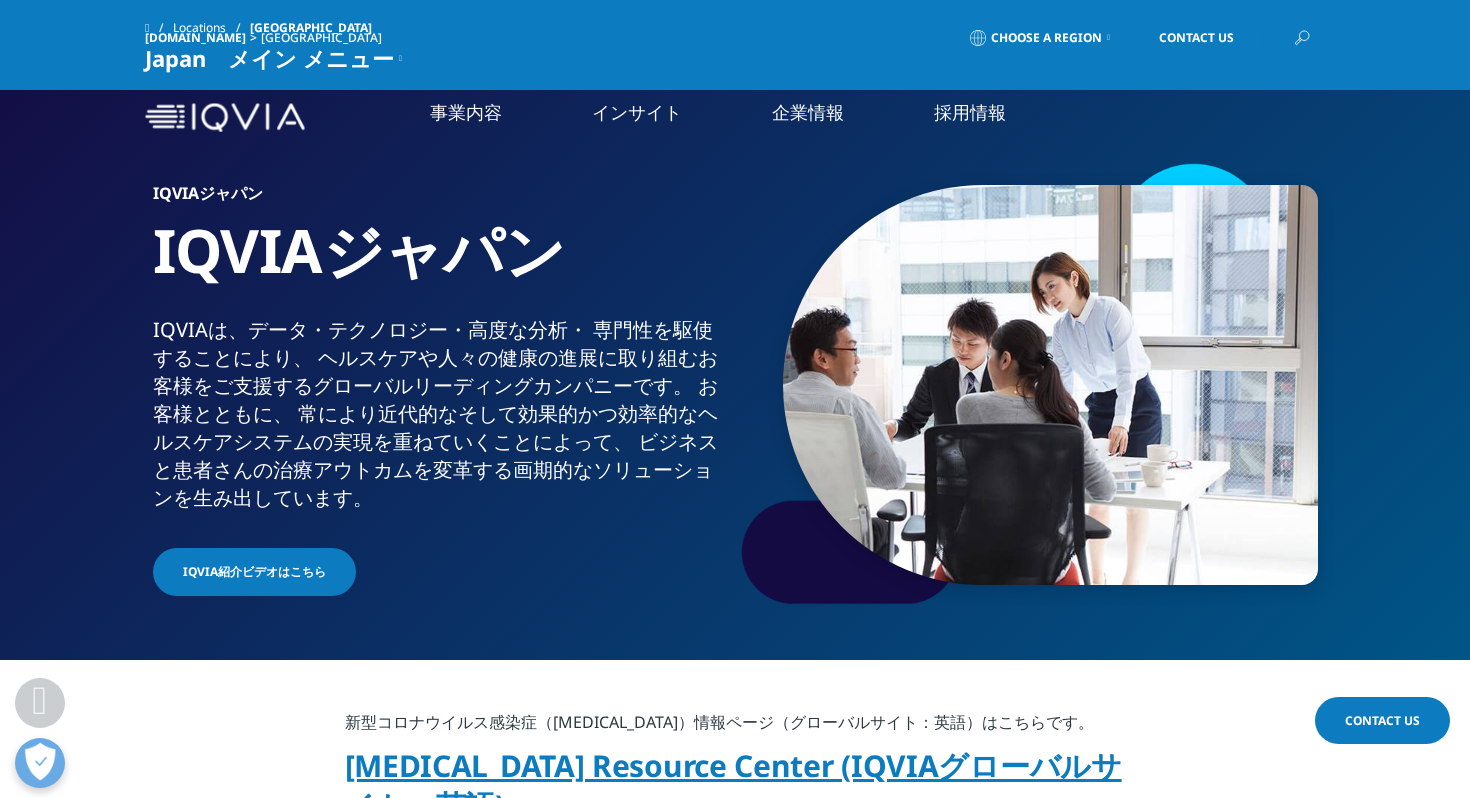 scroll, scrollTop: 883, scrollLeft: 0, axis: vertical 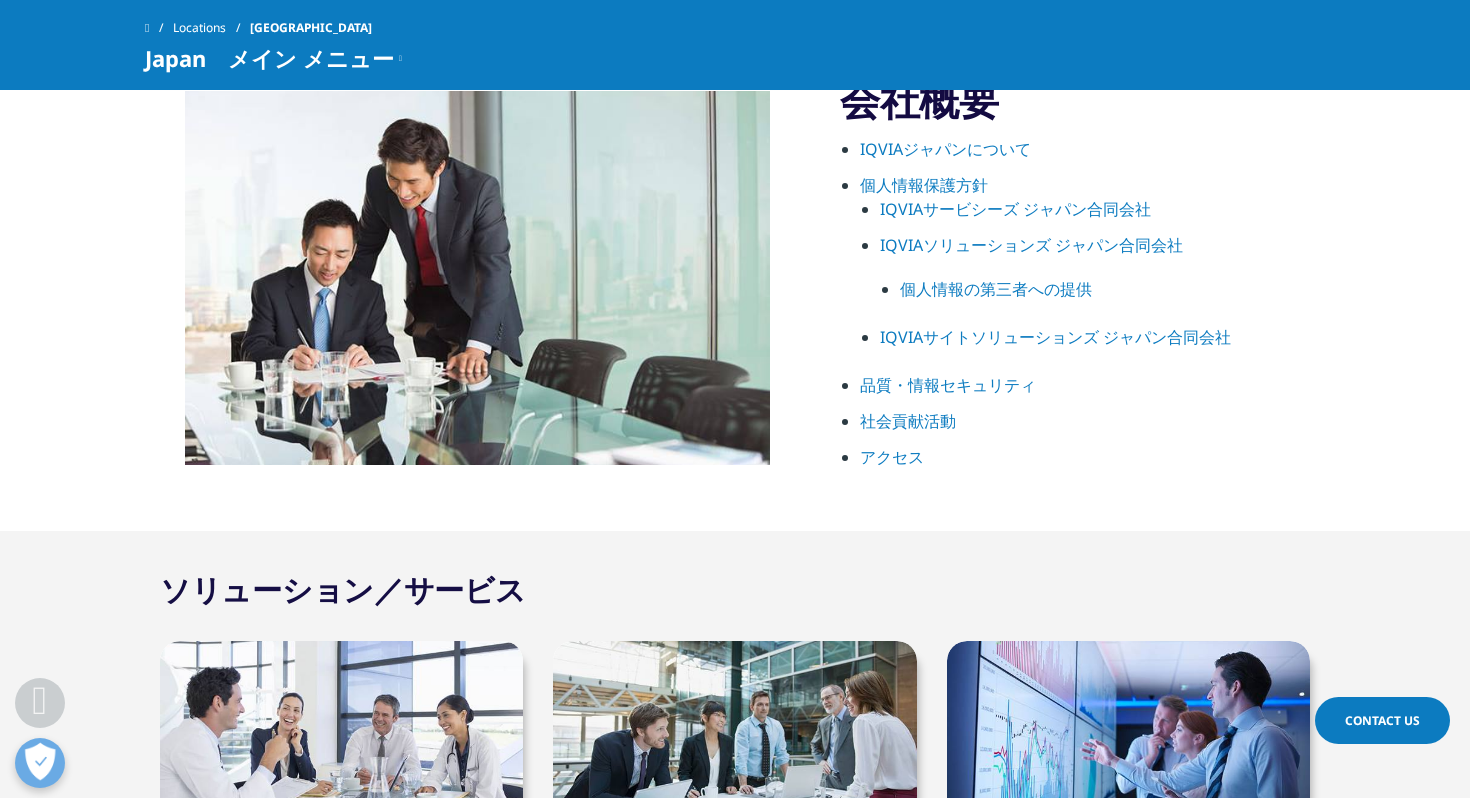 click on "IQVIAソリューションズ ジャパン合同会社" at bounding box center (1031, 245) 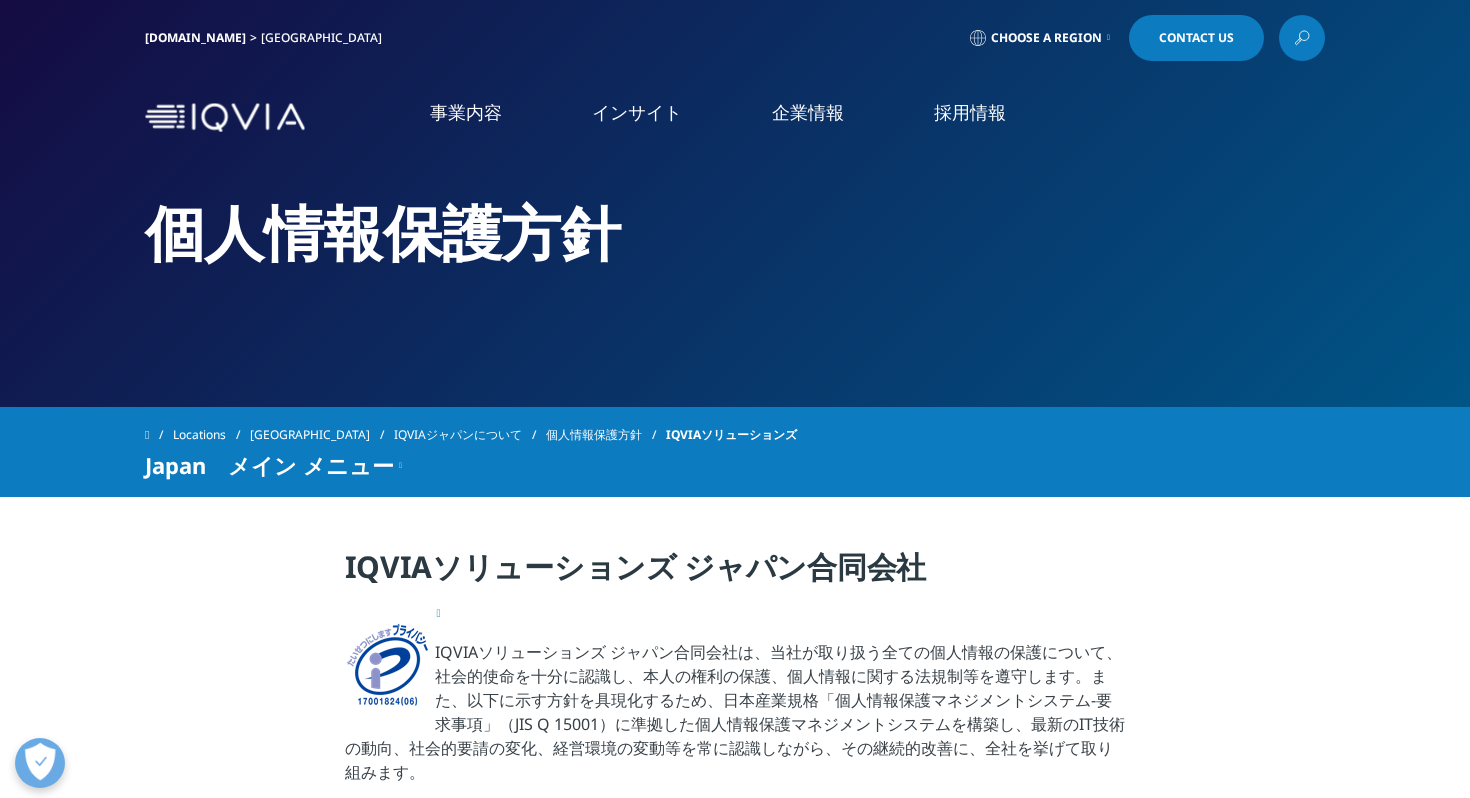 scroll, scrollTop: 0, scrollLeft: 0, axis: both 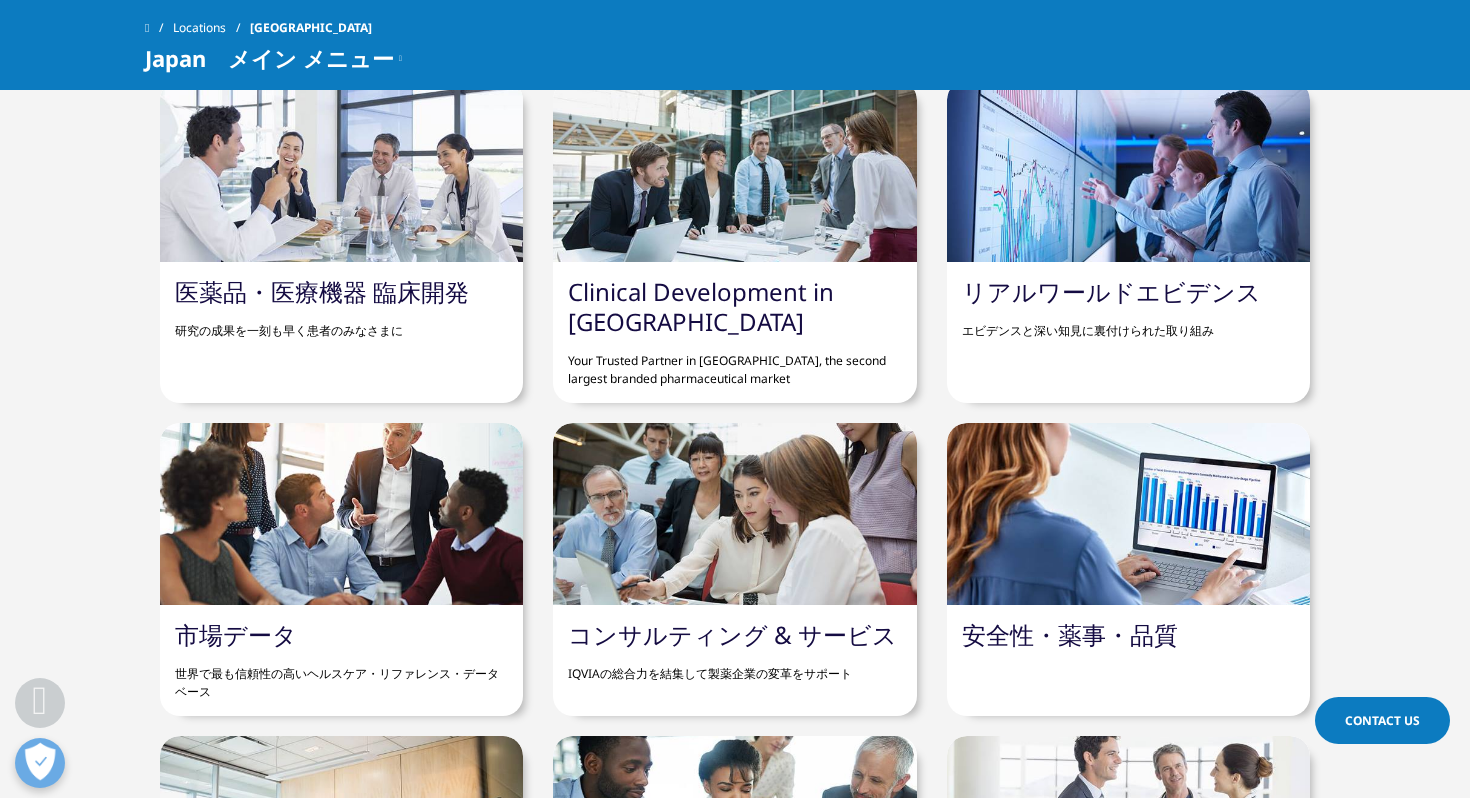 click at bounding box center (734, 514) 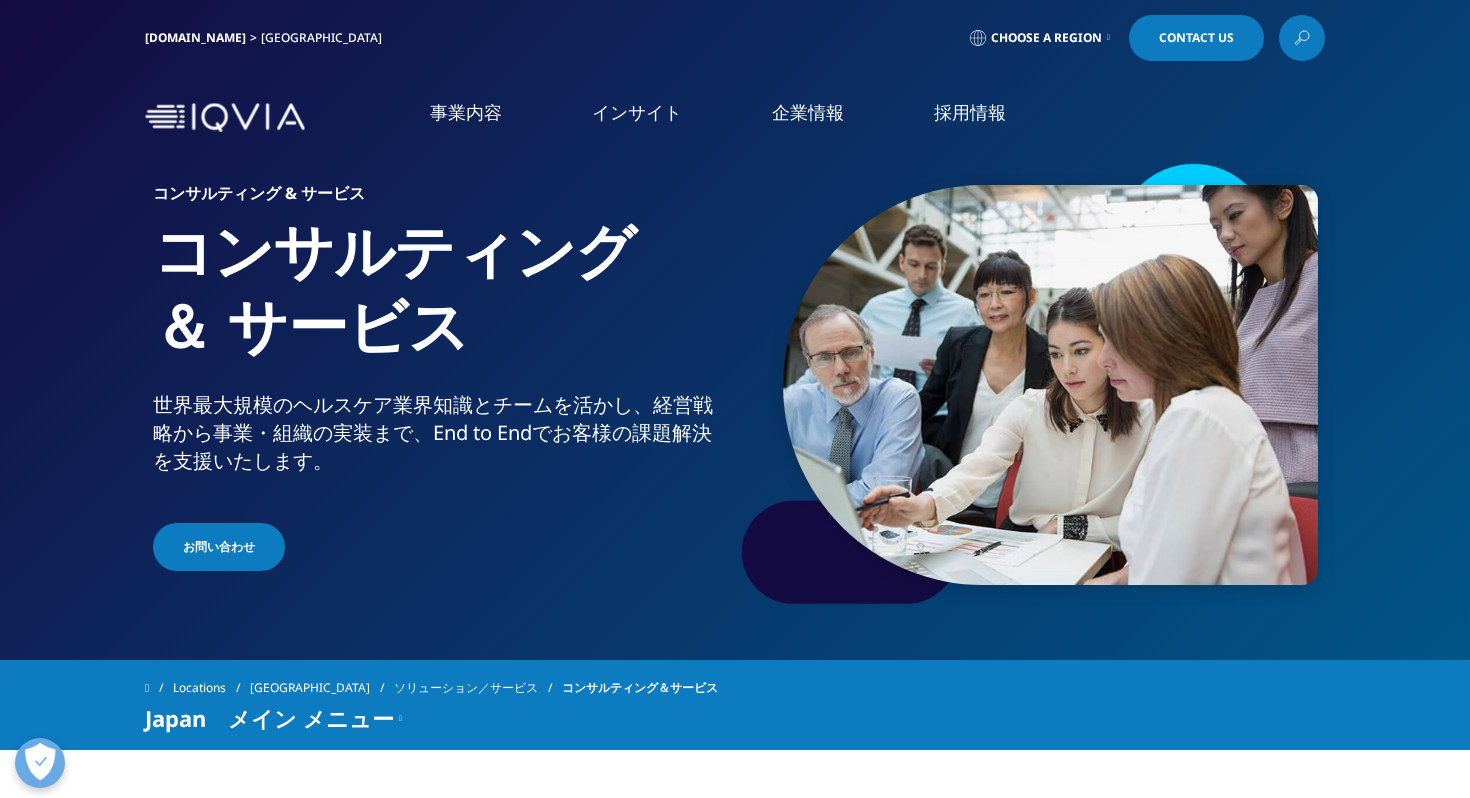 scroll, scrollTop: 0, scrollLeft: 0, axis: both 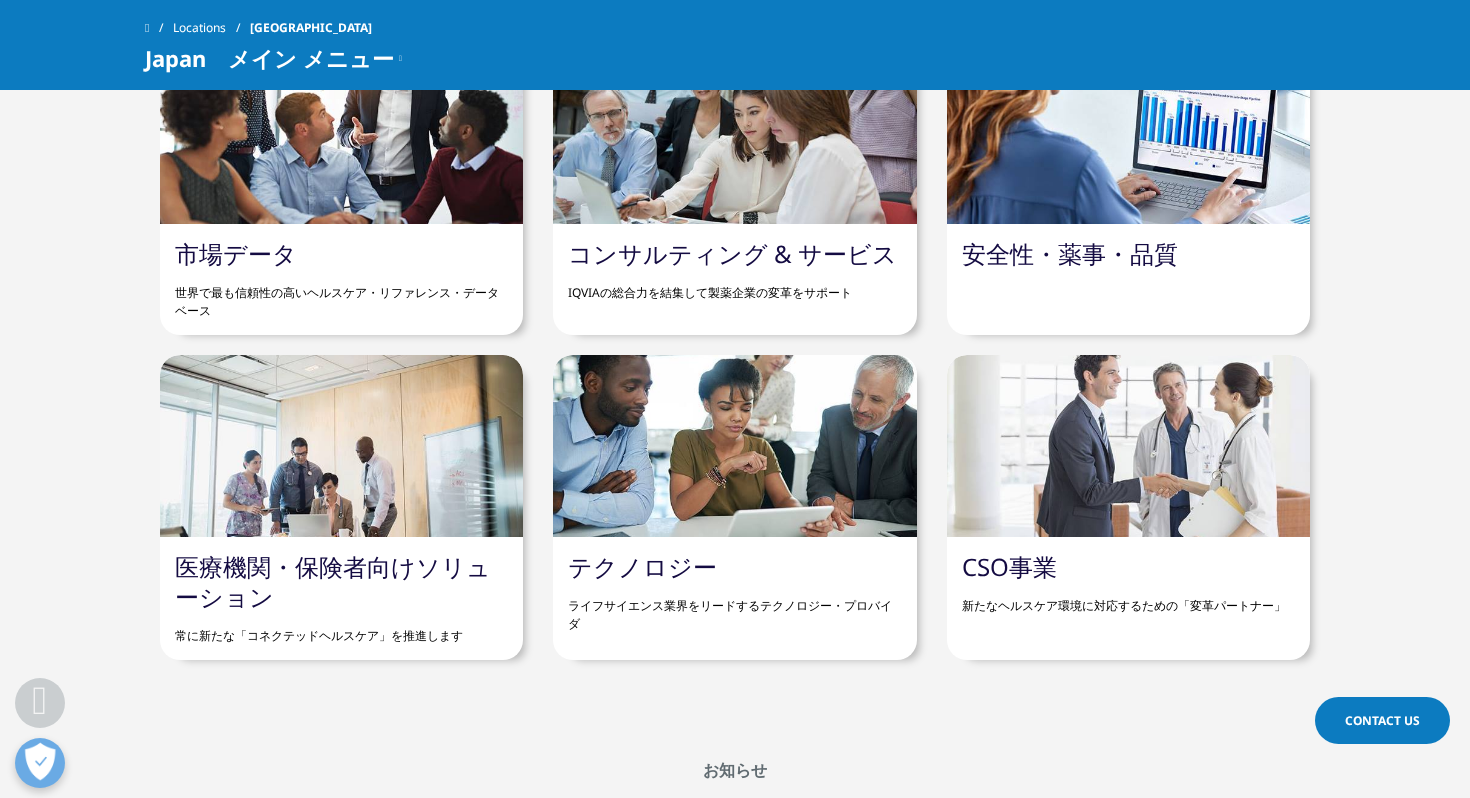 click at bounding box center (734, 446) 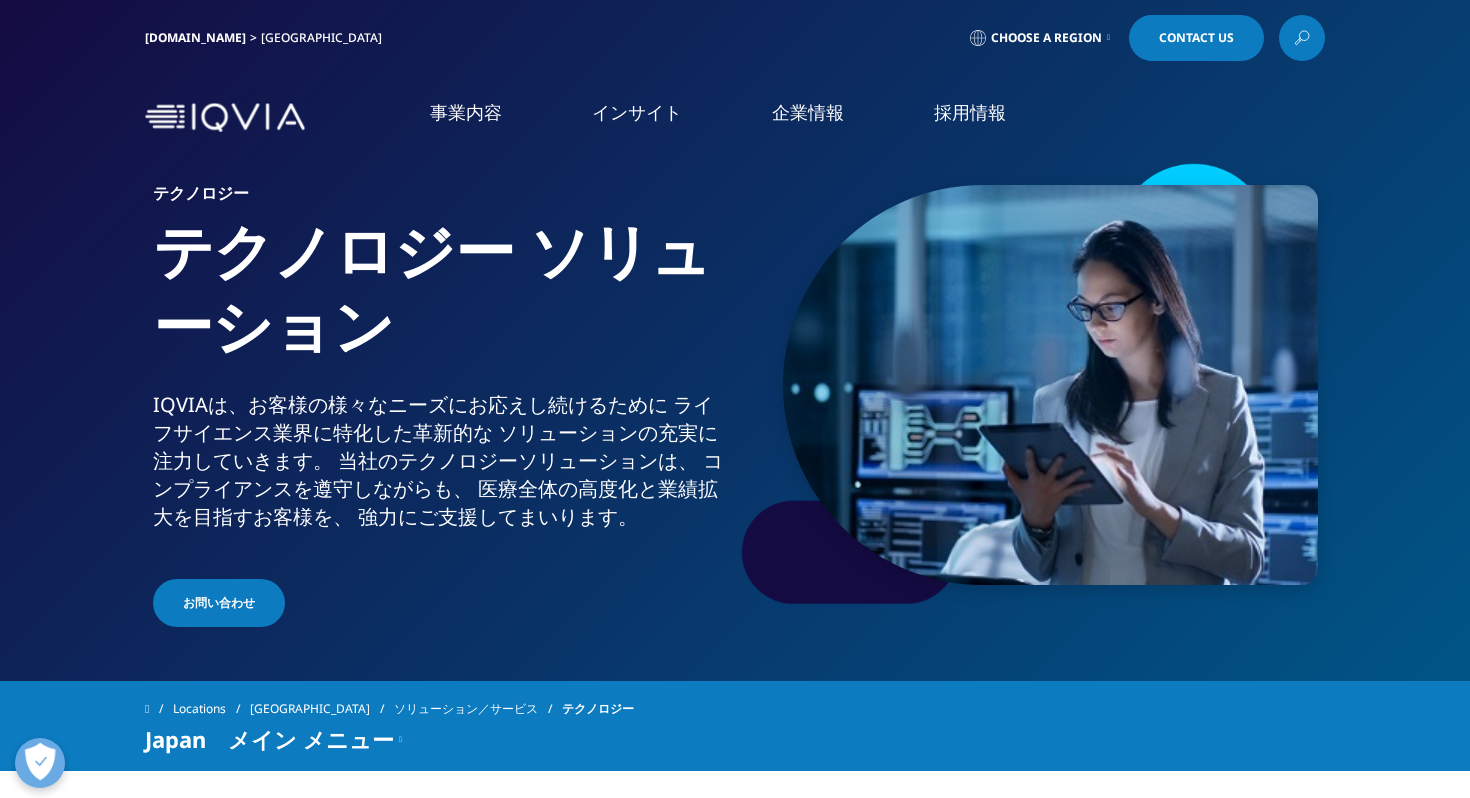 scroll, scrollTop: 543, scrollLeft: 0, axis: vertical 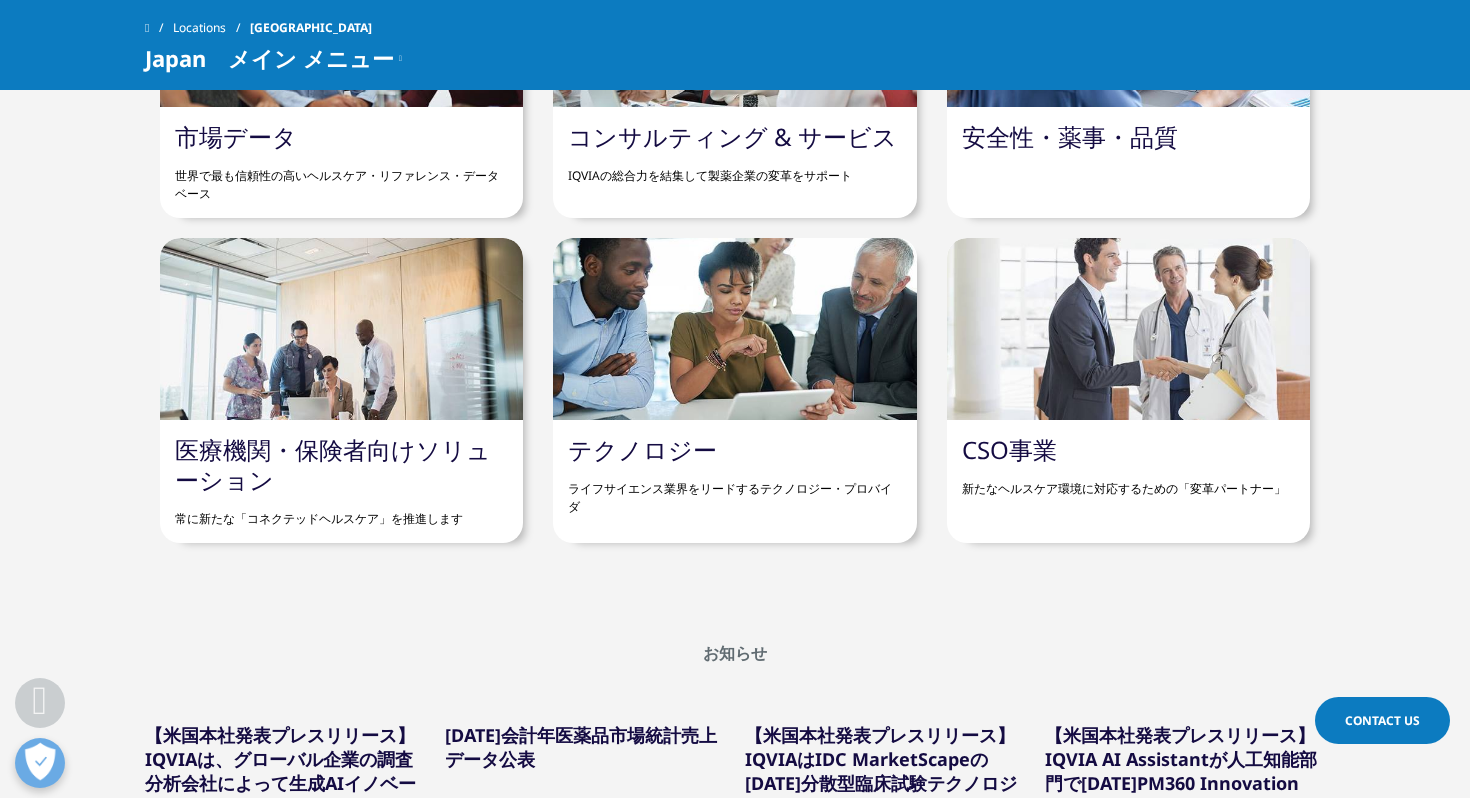 click on "医療機関・保険者向けソリューション" at bounding box center [333, 464] 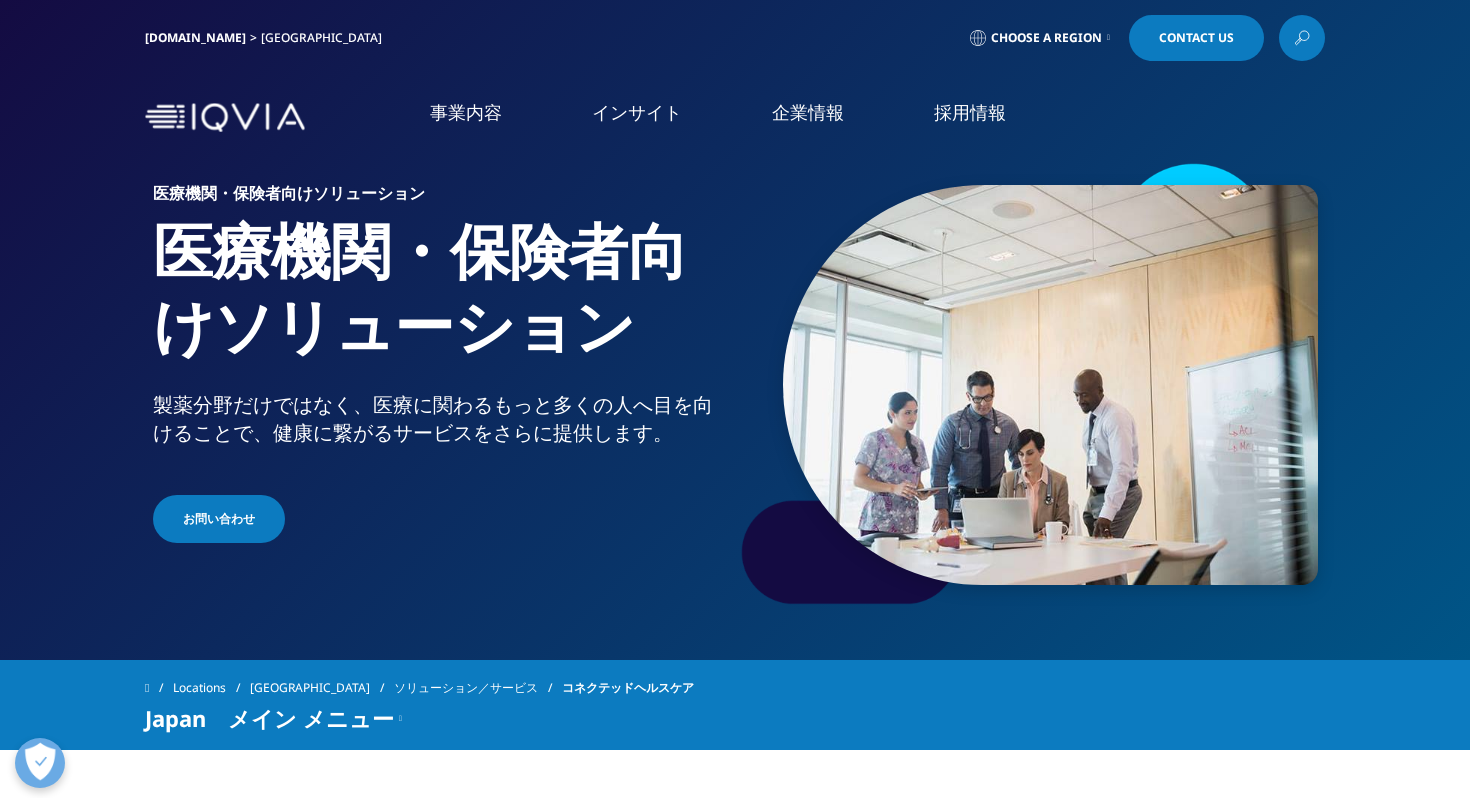scroll, scrollTop: 0, scrollLeft: 0, axis: both 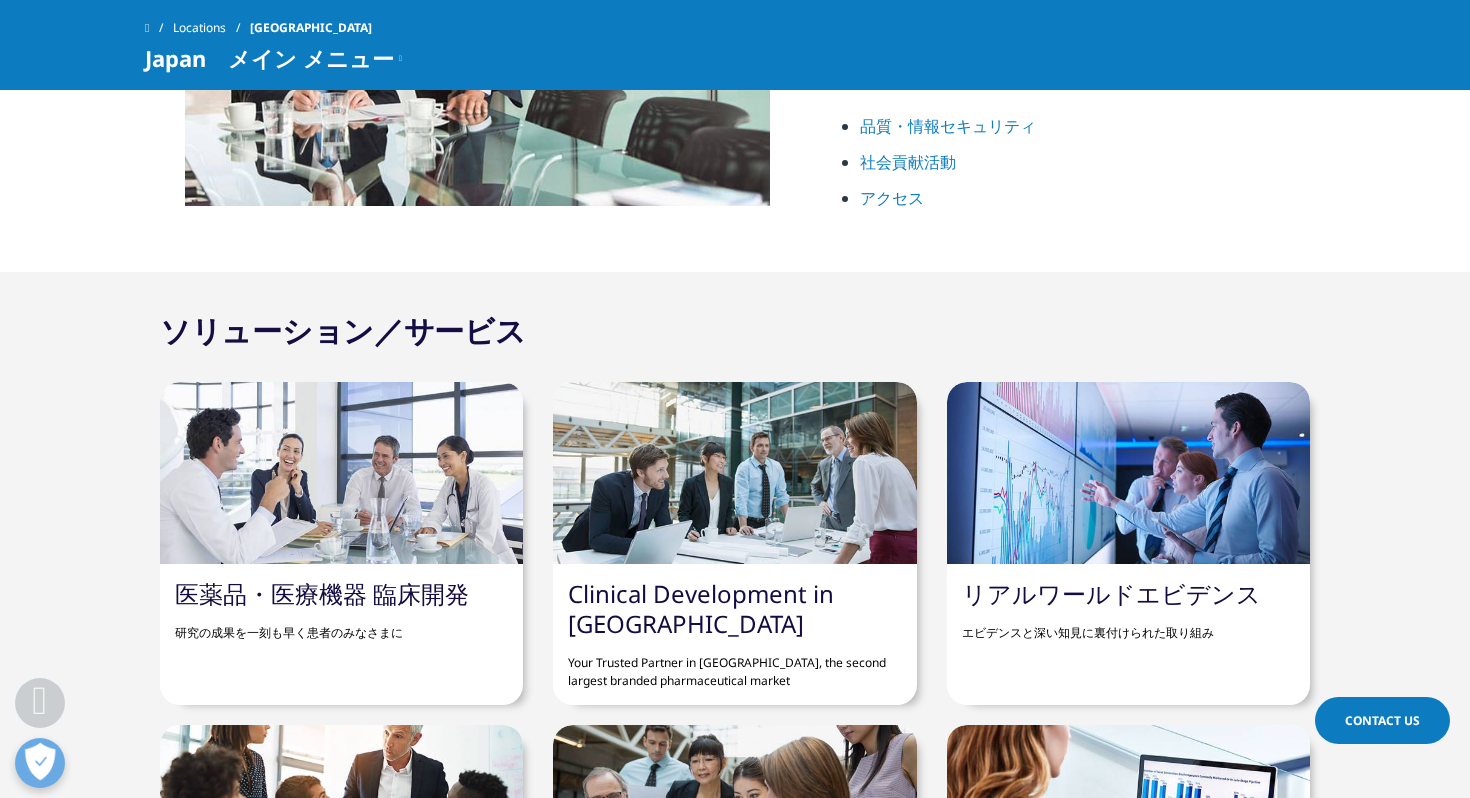 click at bounding box center (734, 473) 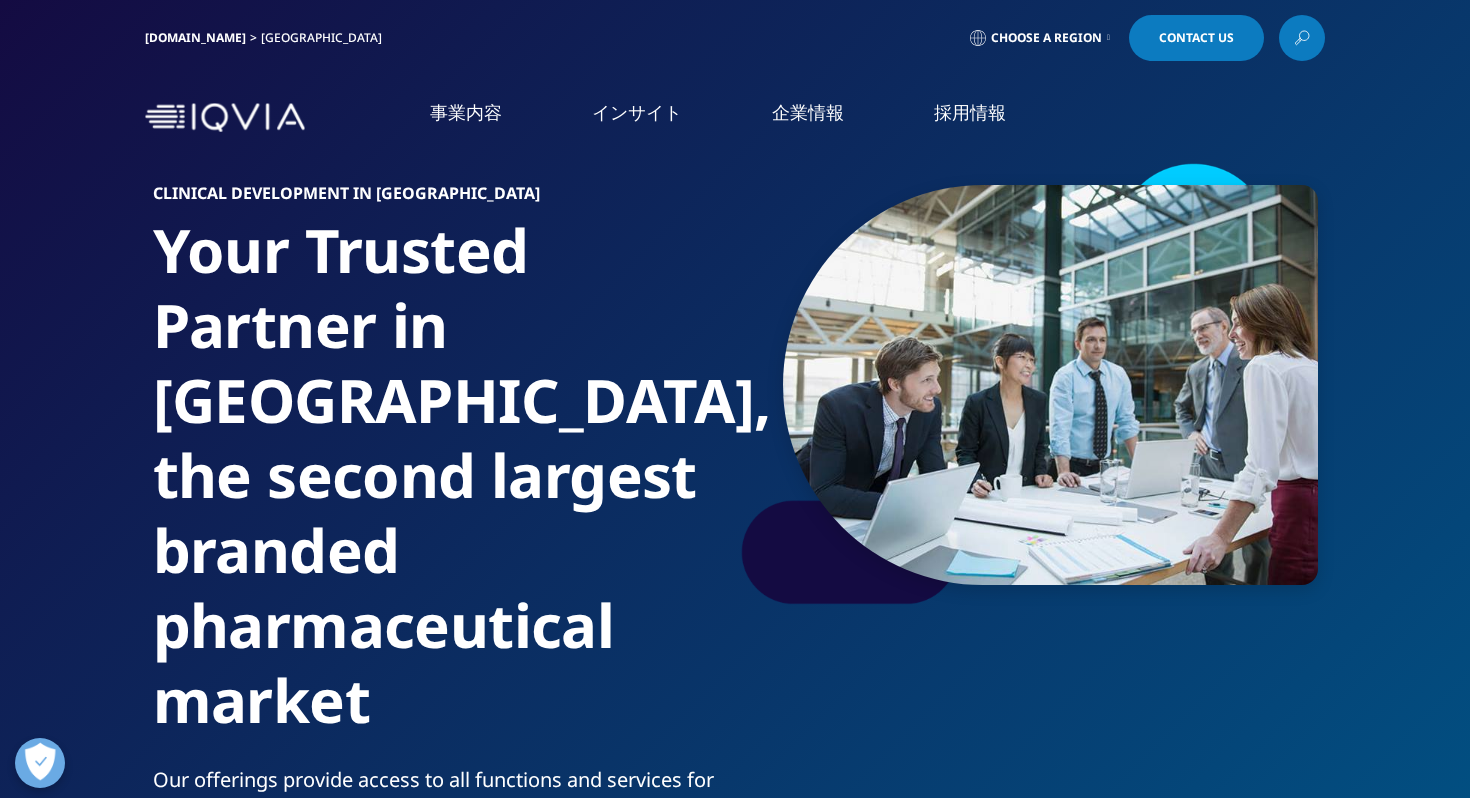 scroll, scrollTop: 381, scrollLeft: 0, axis: vertical 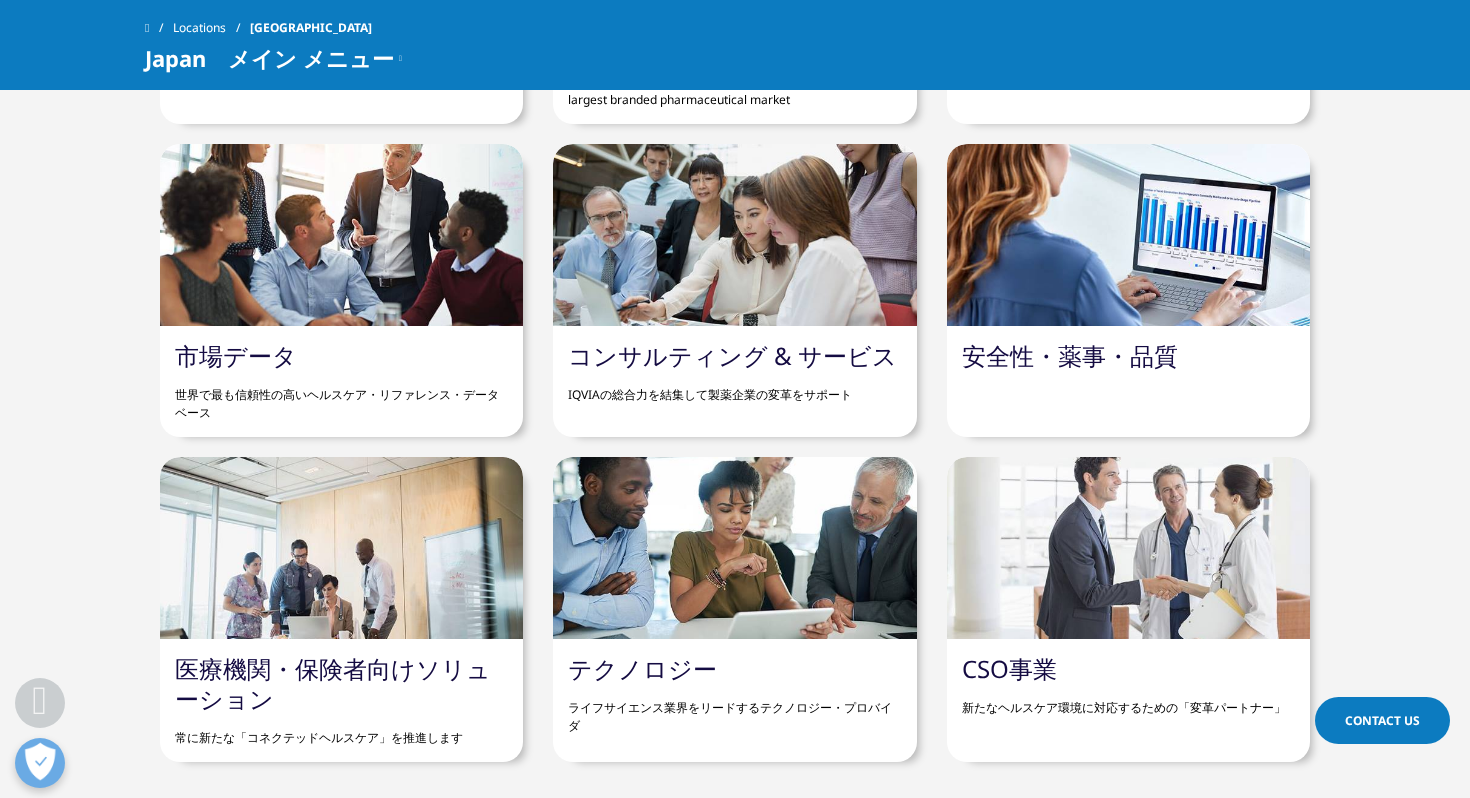 click on "コンサルティング & サービス" at bounding box center (732, 355) 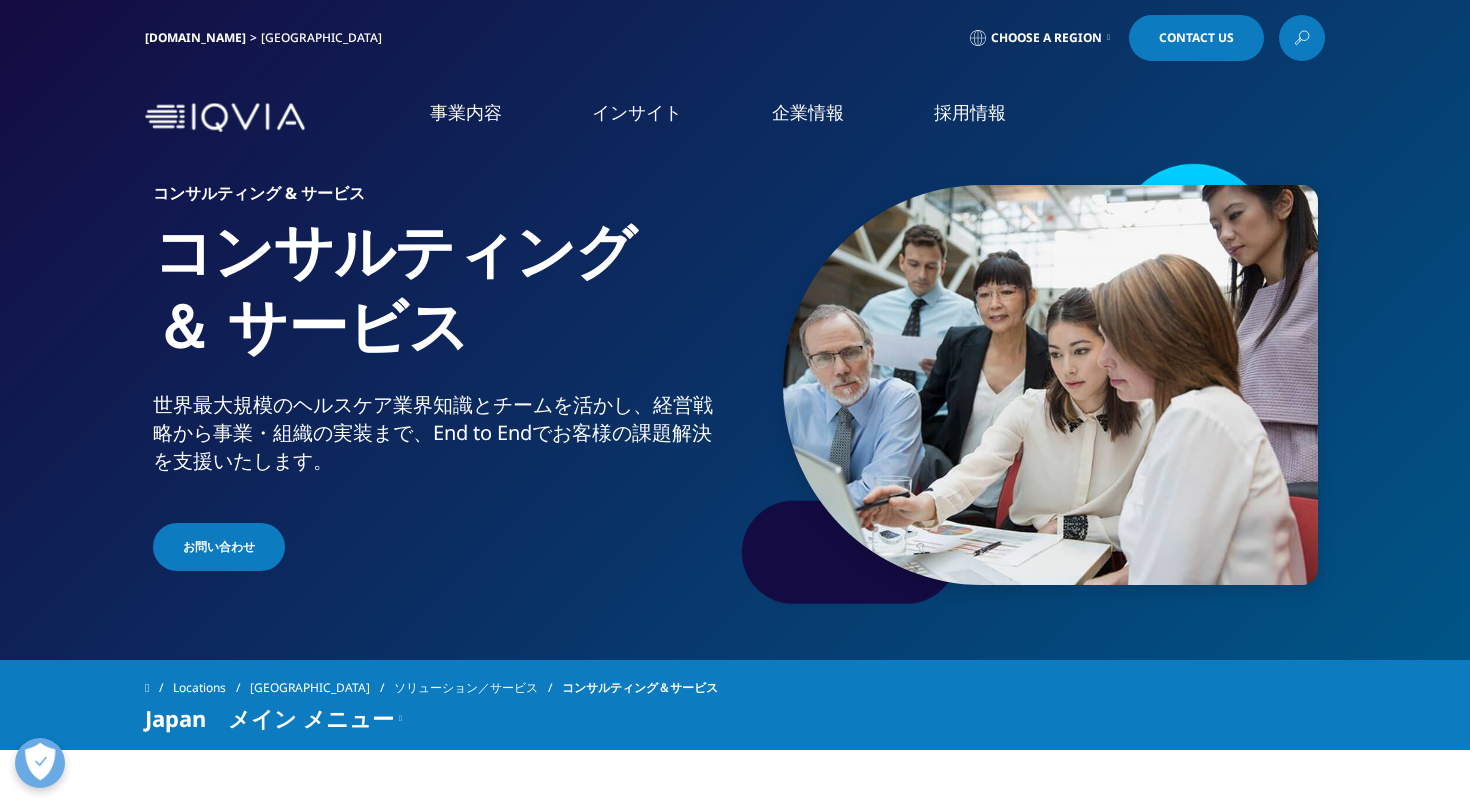 scroll, scrollTop: 90, scrollLeft: 0, axis: vertical 